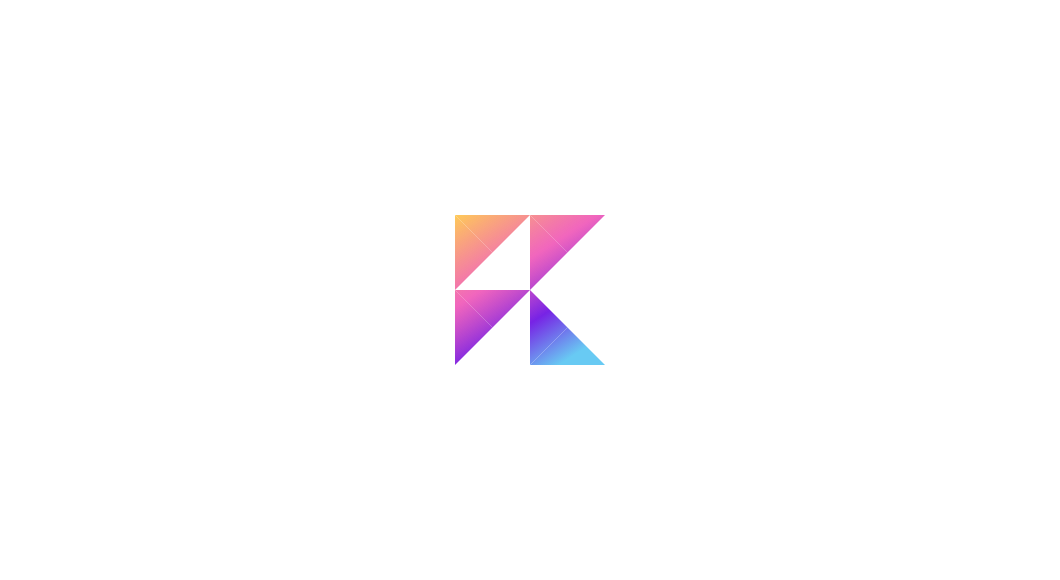 scroll, scrollTop: 0, scrollLeft: 0, axis: both 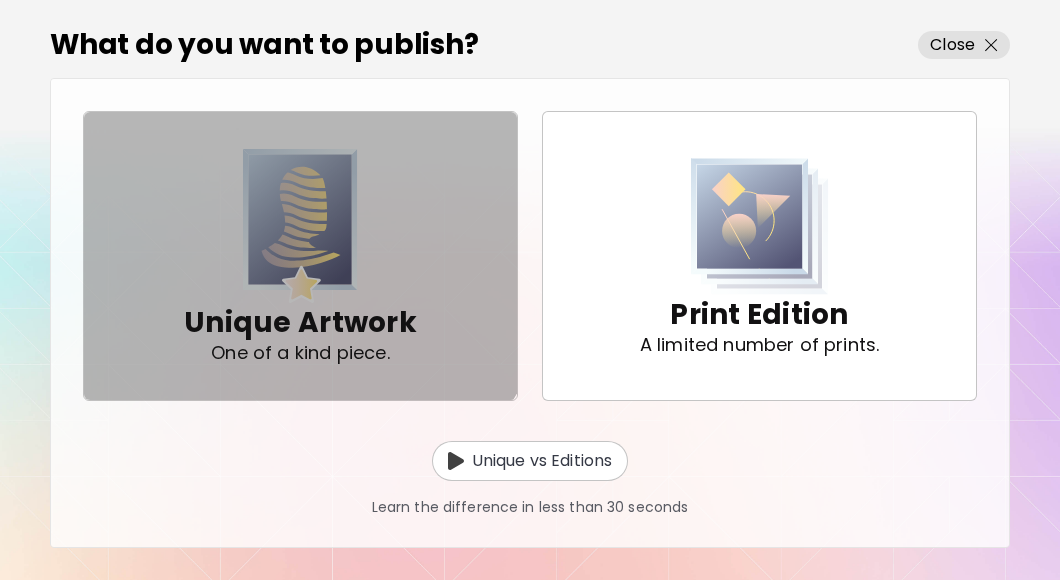click at bounding box center [300, 226] 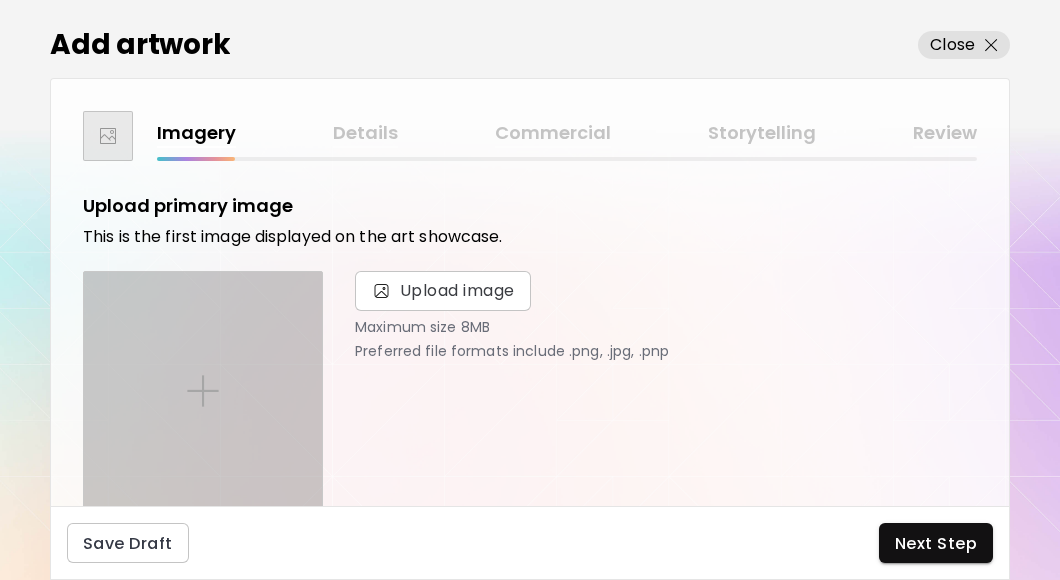 click at bounding box center [203, 391] 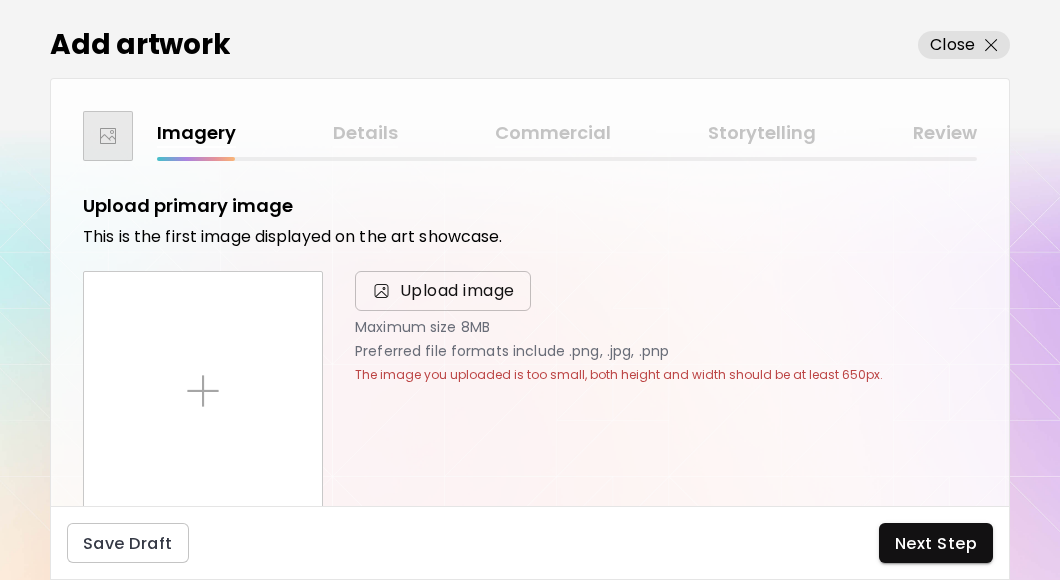 click on "Upload image" at bounding box center [457, 291] 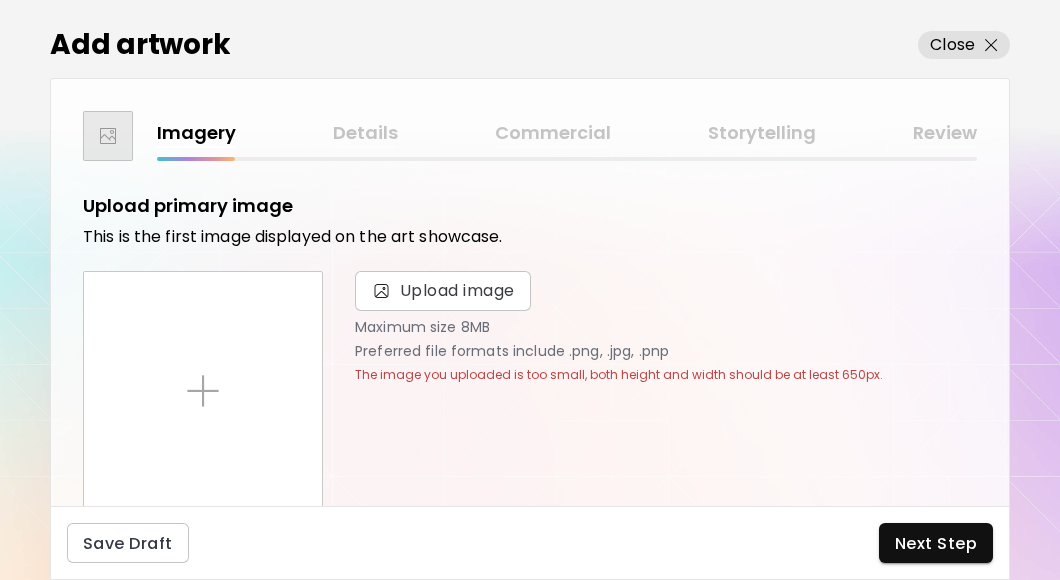 click on "Upload image Maximum size 8MB Preferred file formats include .png, .jpg, .pnp The image you uploaded is too small, both height and width should be at least 650px." at bounding box center (654, 391) 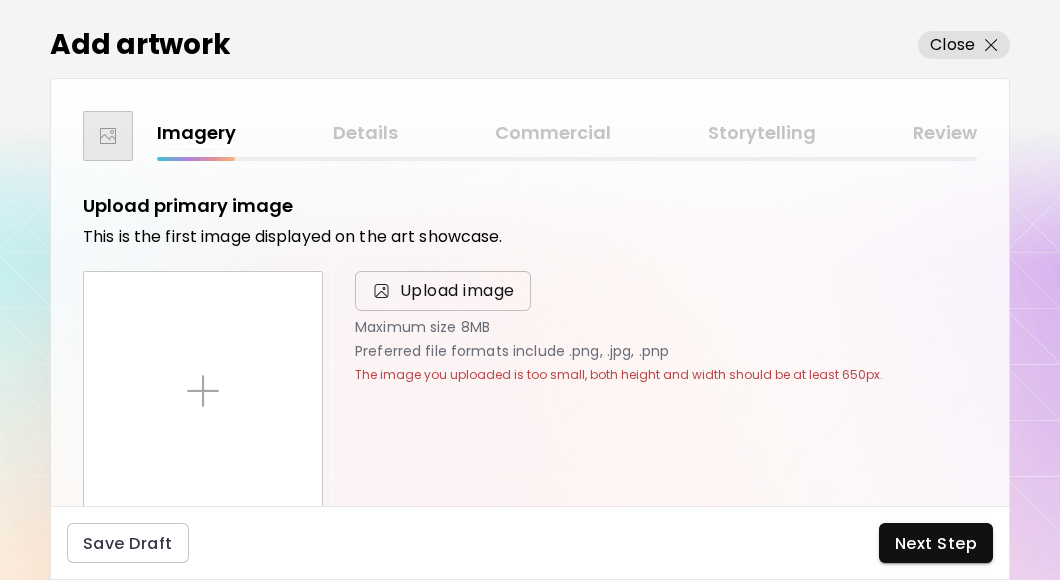 click on "Upload image" at bounding box center (443, 291) 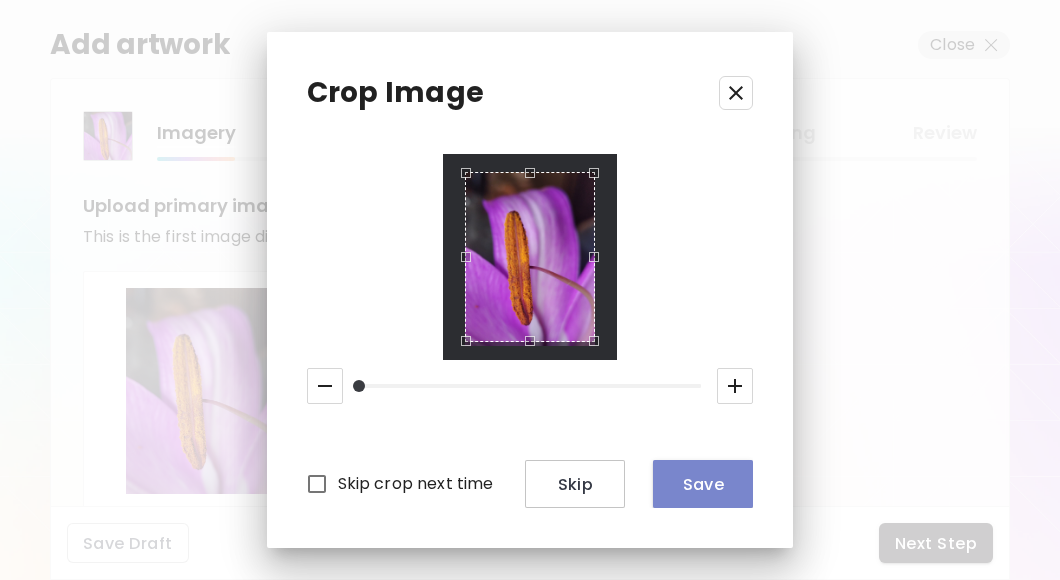 click on "Save" at bounding box center (703, 484) 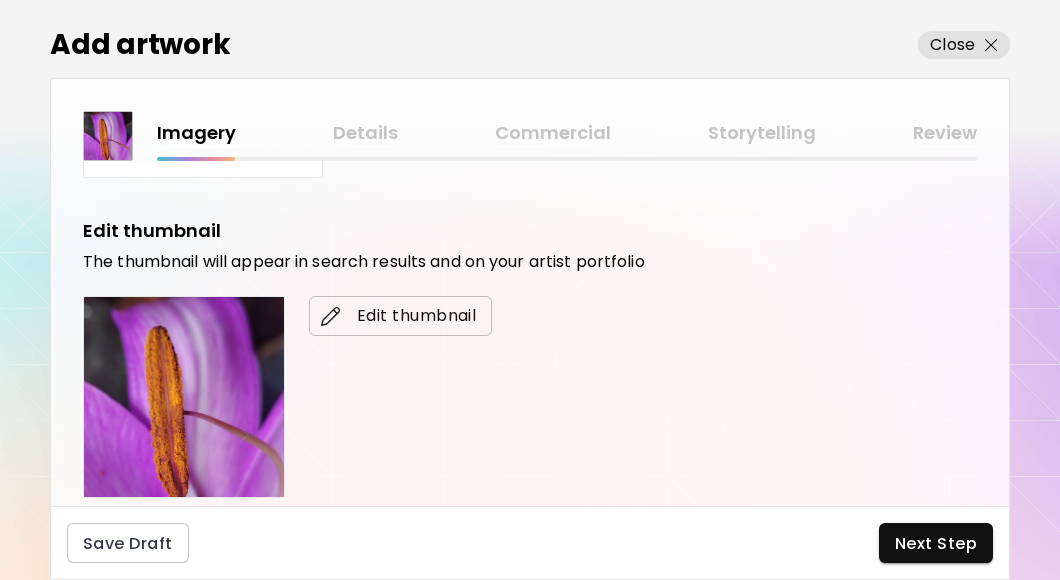 scroll, scrollTop: 667, scrollLeft: 0, axis: vertical 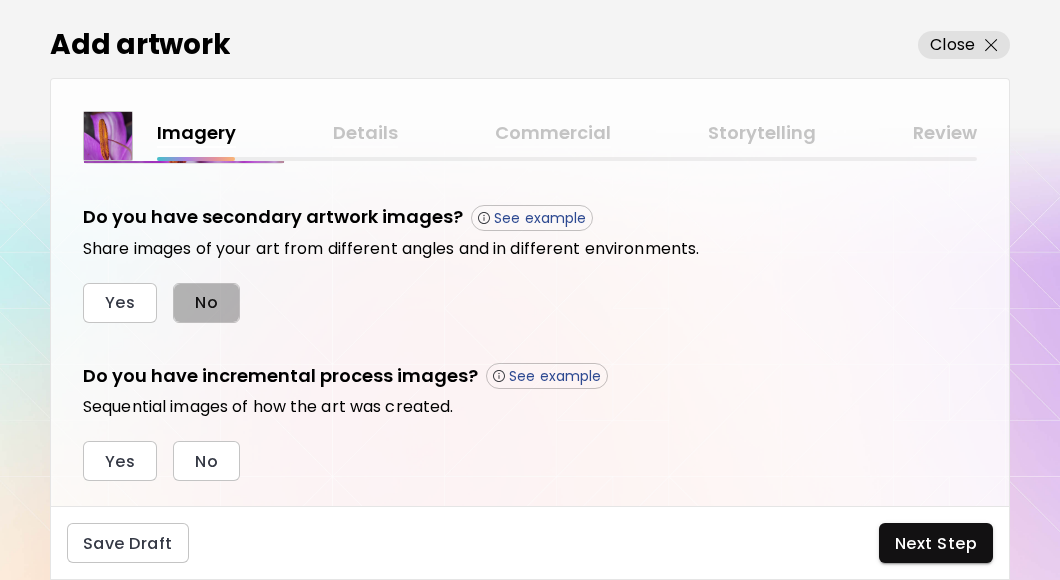click on "No" at bounding box center (206, 302) 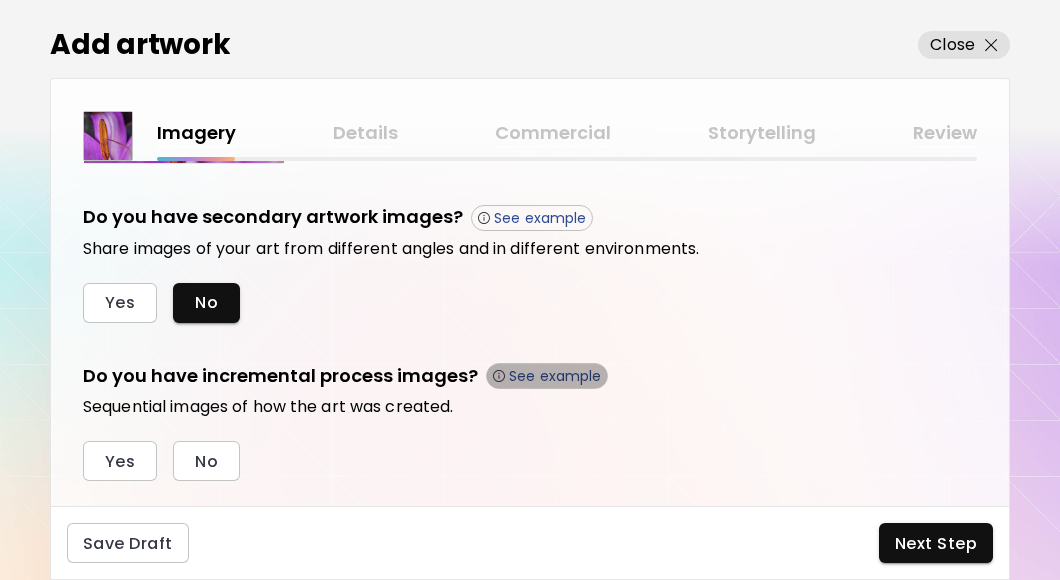 click on "See example" at bounding box center [555, 376] 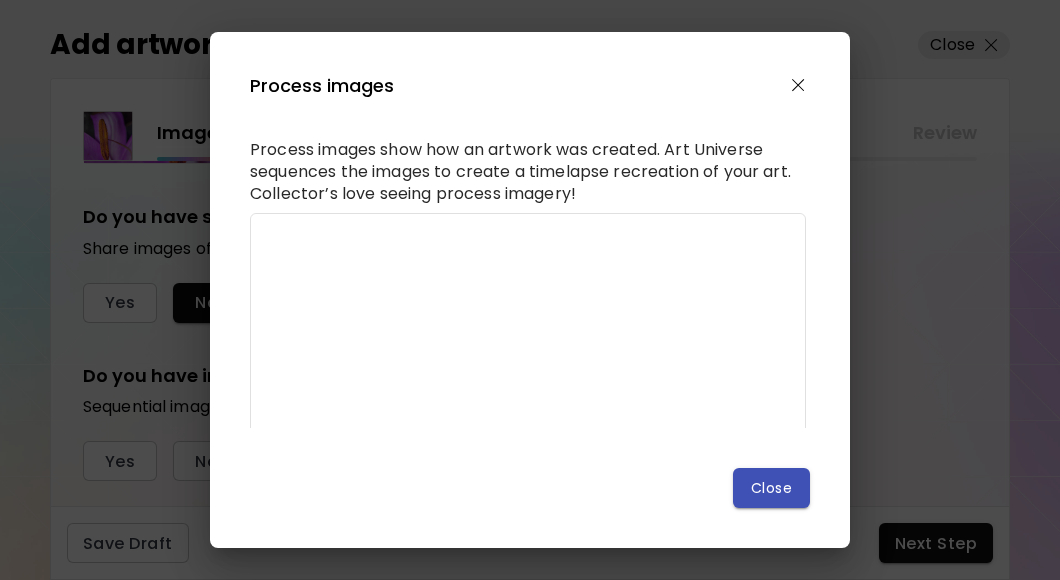 click on "Close" at bounding box center [771, 488] 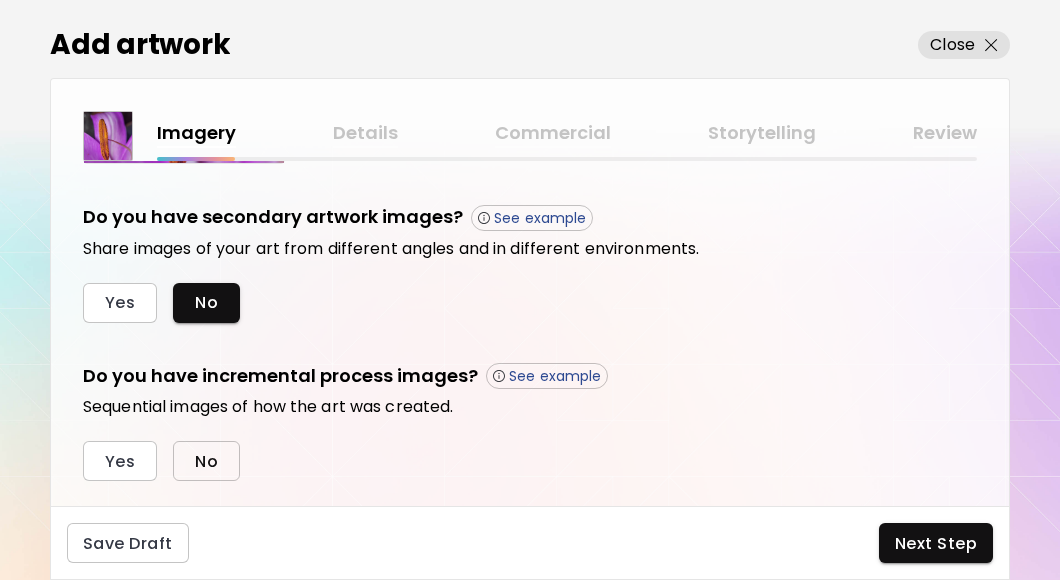 click on "No" at bounding box center (206, 461) 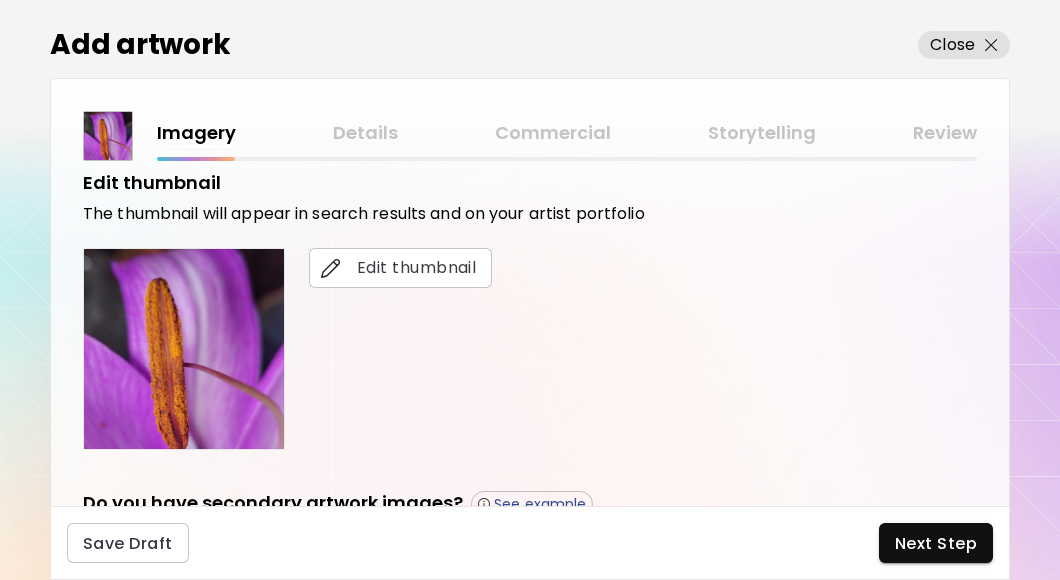 scroll, scrollTop: 0, scrollLeft: 0, axis: both 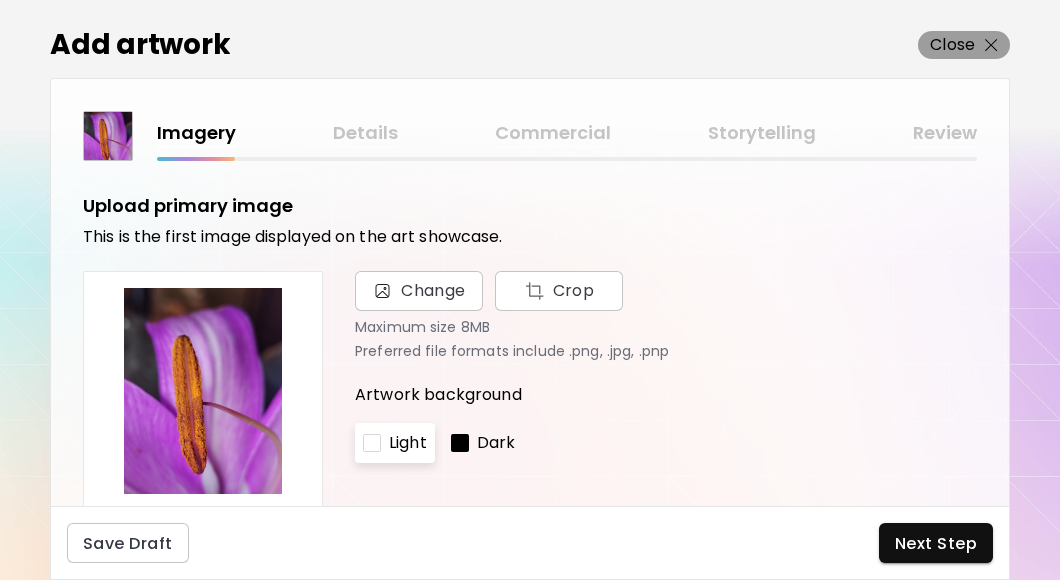 click on "Close" at bounding box center [964, 45] 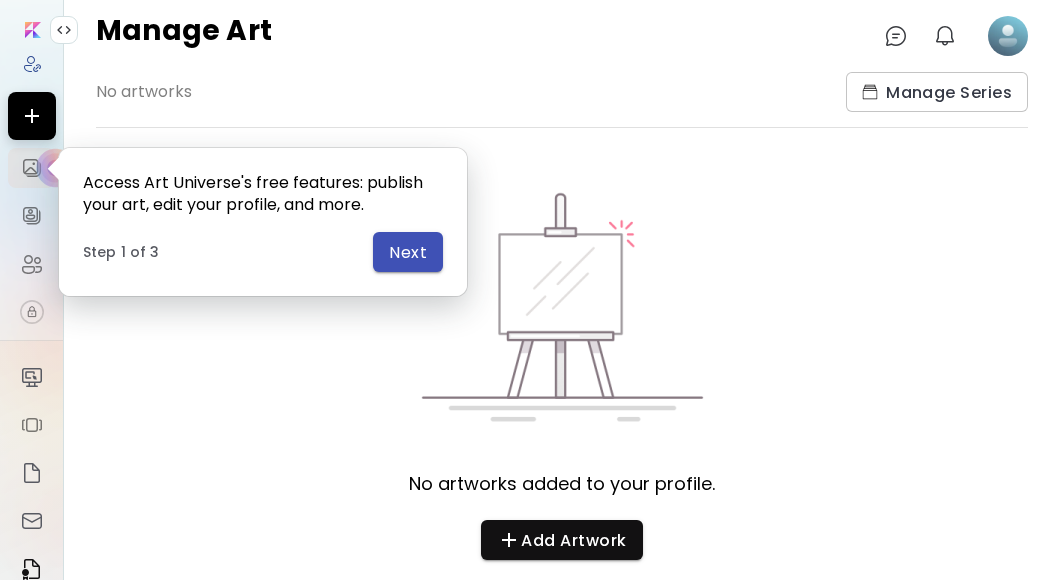 click on "Next" at bounding box center [408, 252] 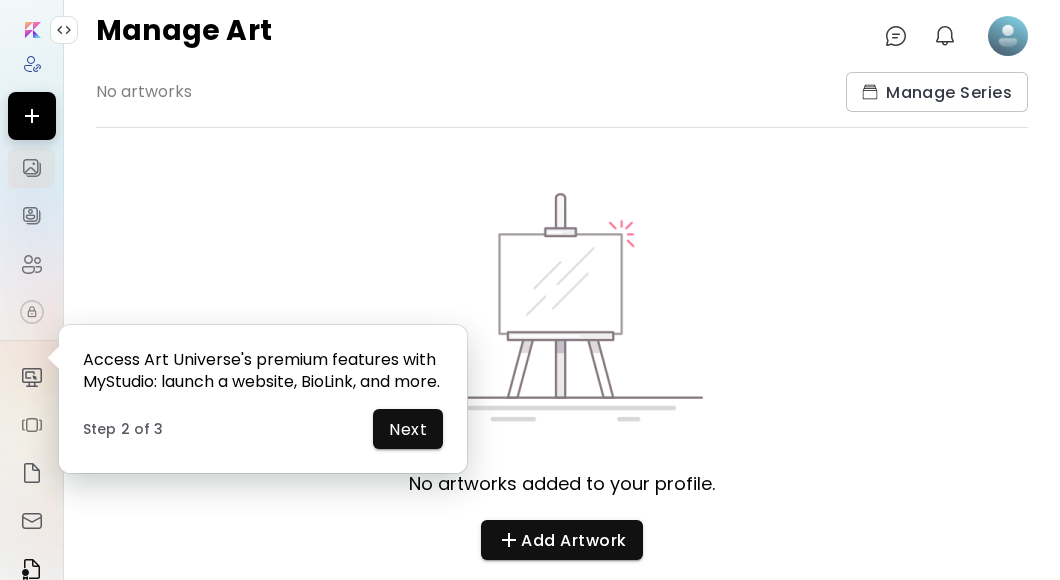 click on "No artworks added to your profile. Add Artwork" at bounding box center [562, 381] 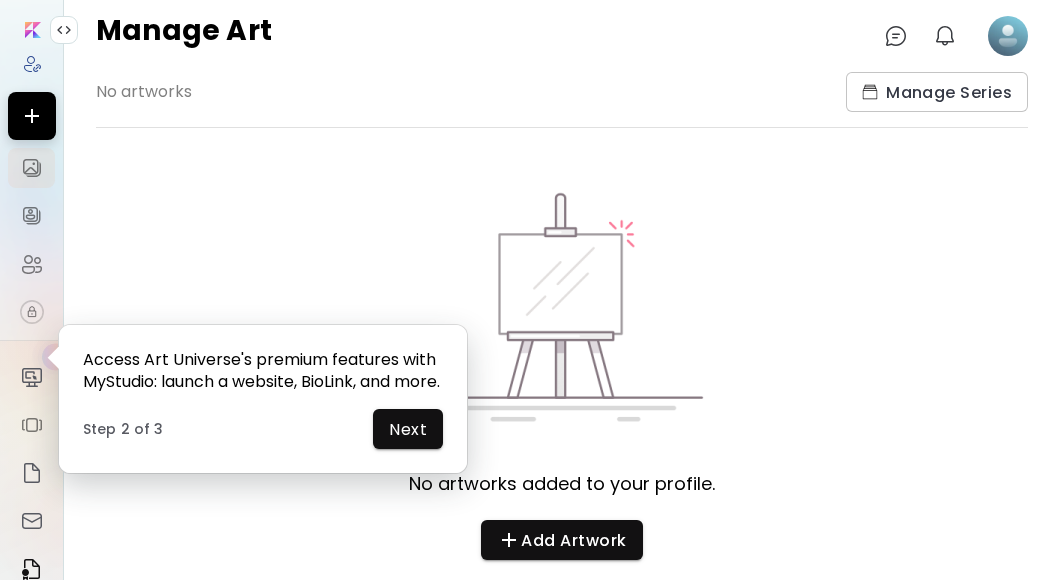 drag, startPoint x: 592, startPoint y: 56, endPoint x: 573, endPoint y: -23, distance: 81.25269 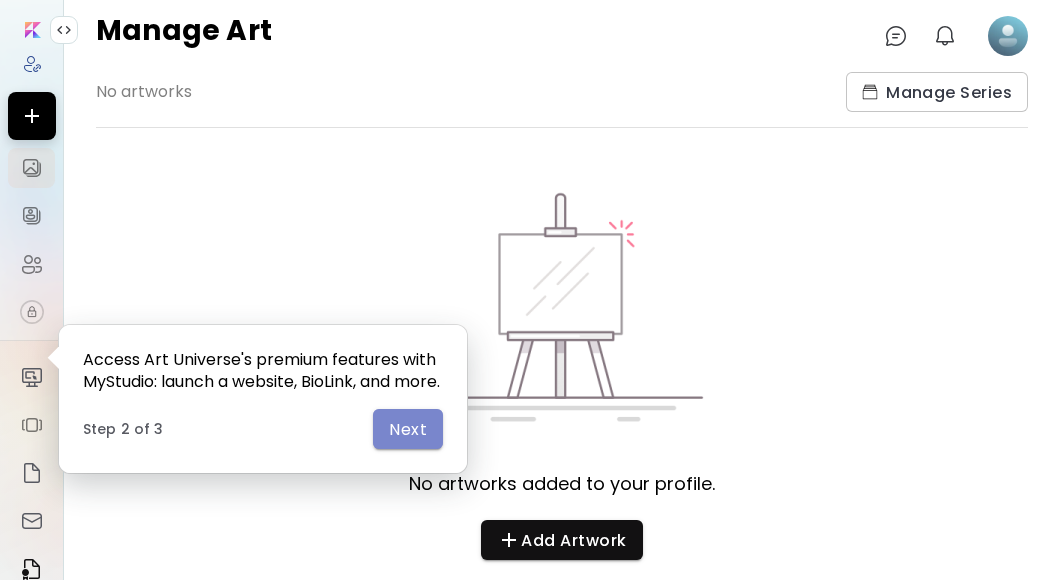 click on "Next" at bounding box center (408, 429) 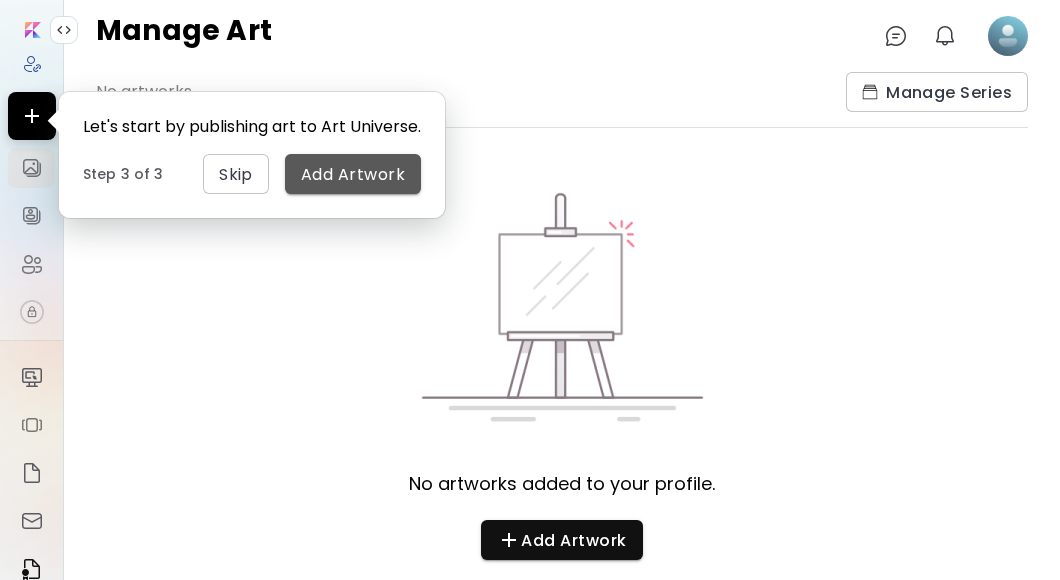 click on "Add Artwork" at bounding box center [353, 174] 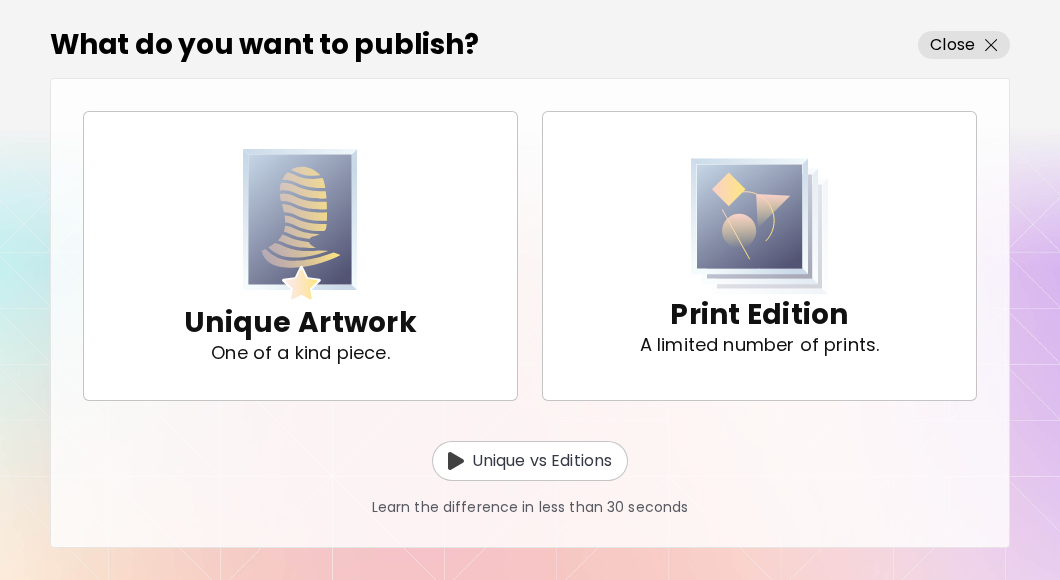 click on "Unique vs Editions Learn the difference in less than 30 seconds" at bounding box center (530, 459) 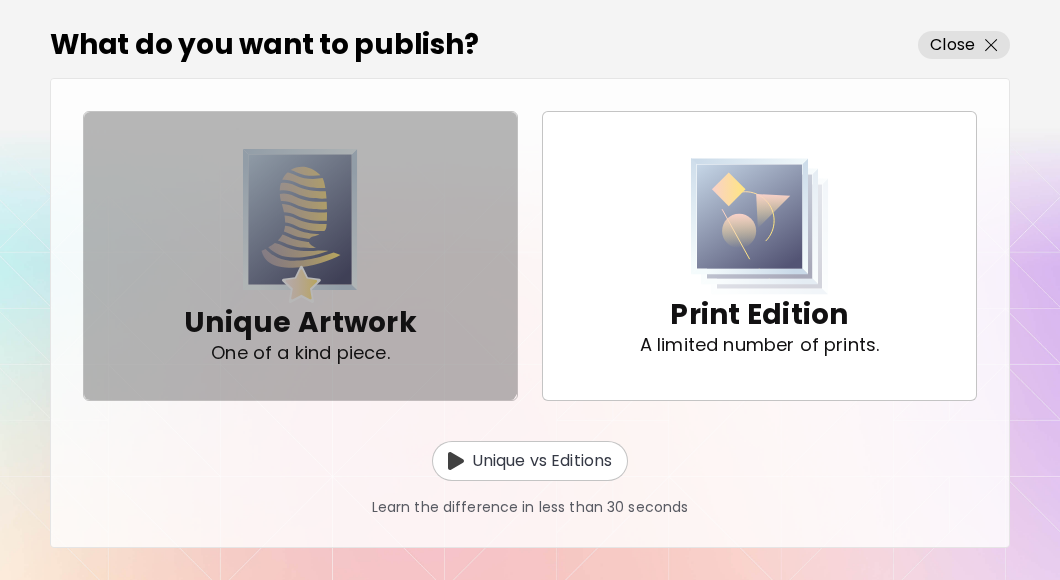 click at bounding box center [300, 226] 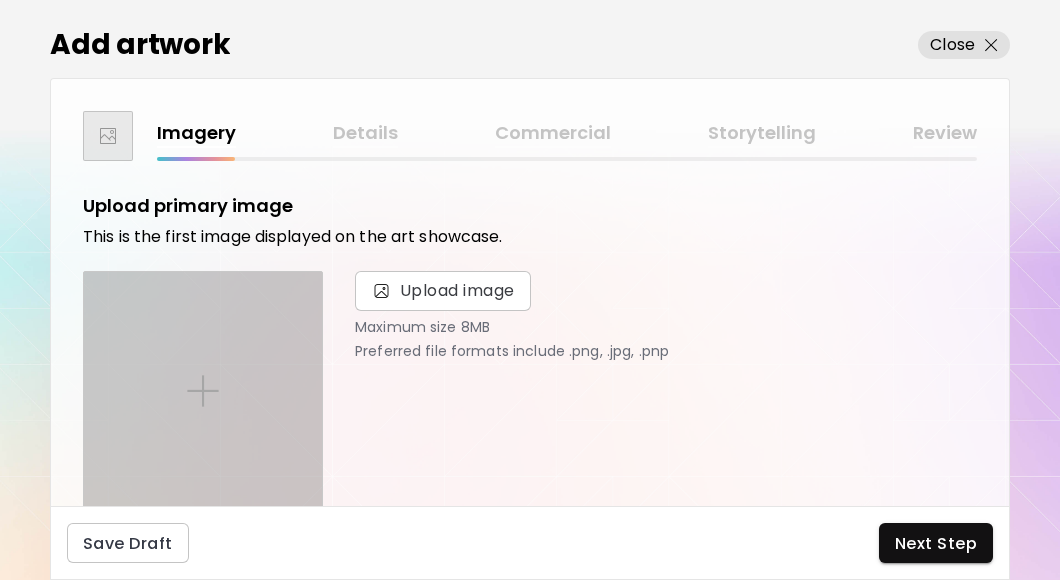click at bounding box center (203, 391) 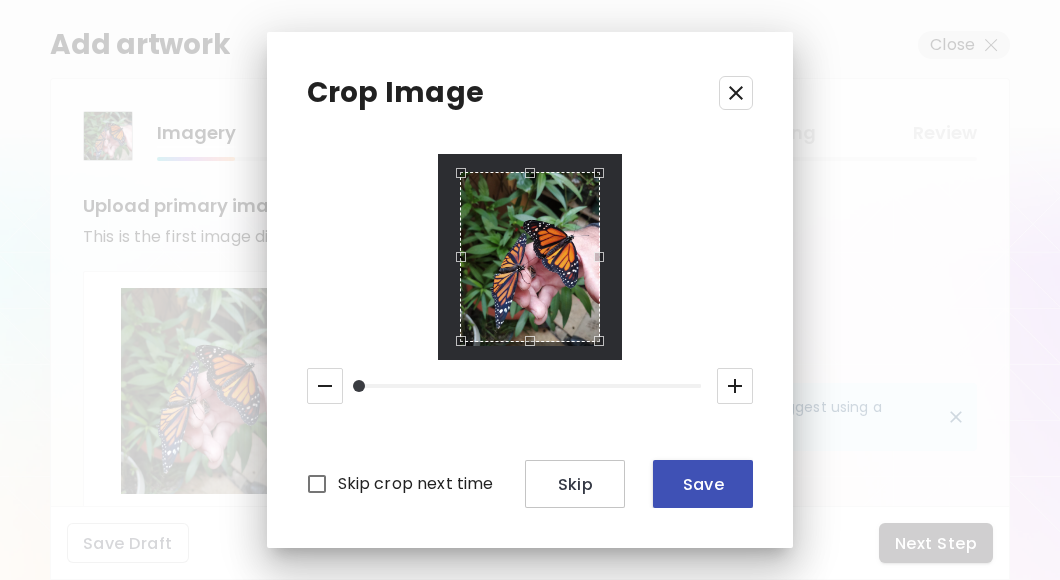click on "Save" at bounding box center (703, 484) 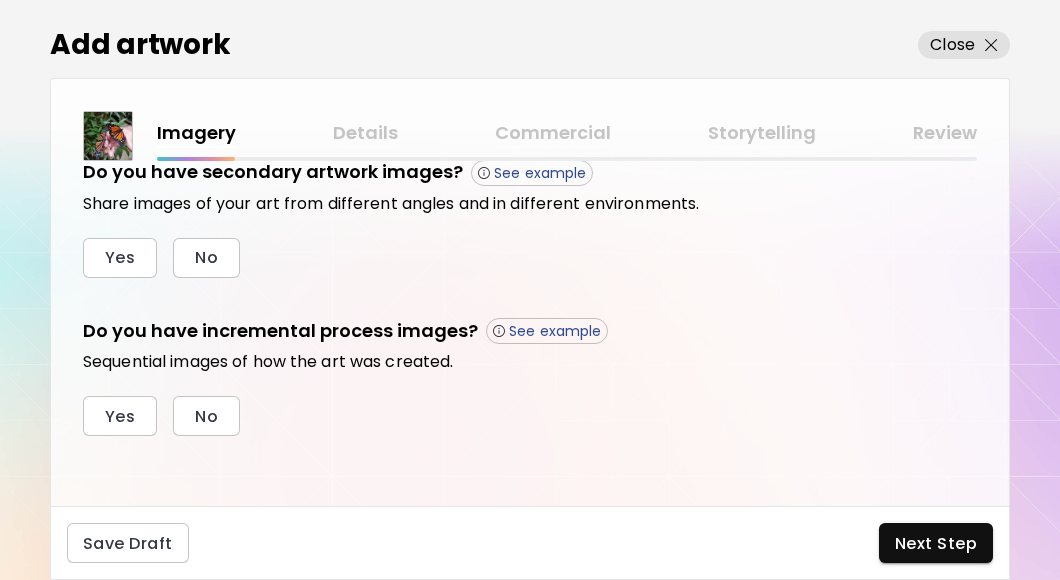 scroll, scrollTop: 758, scrollLeft: 0, axis: vertical 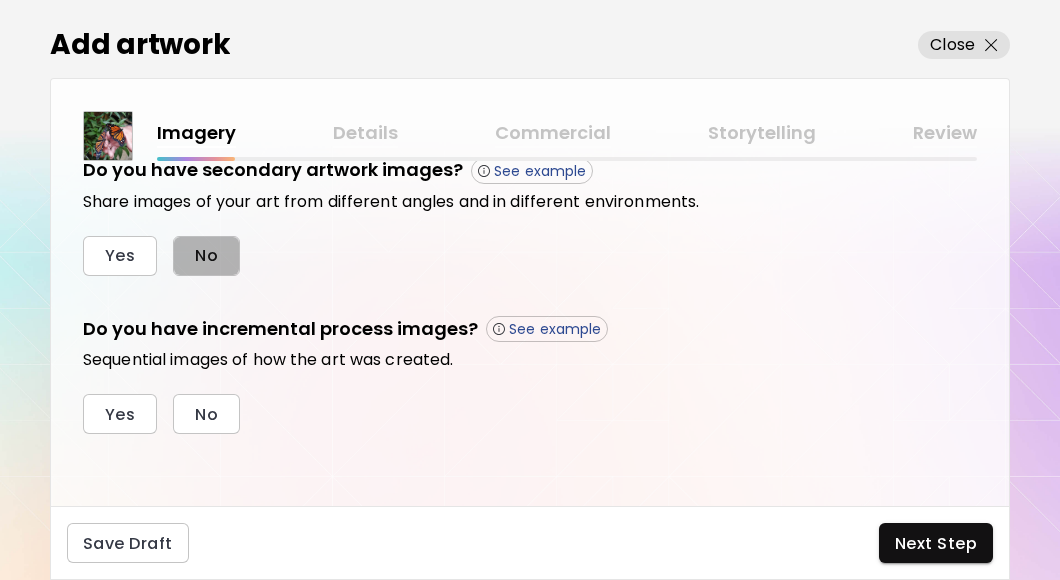 click on "No" at bounding box center (206, 255) 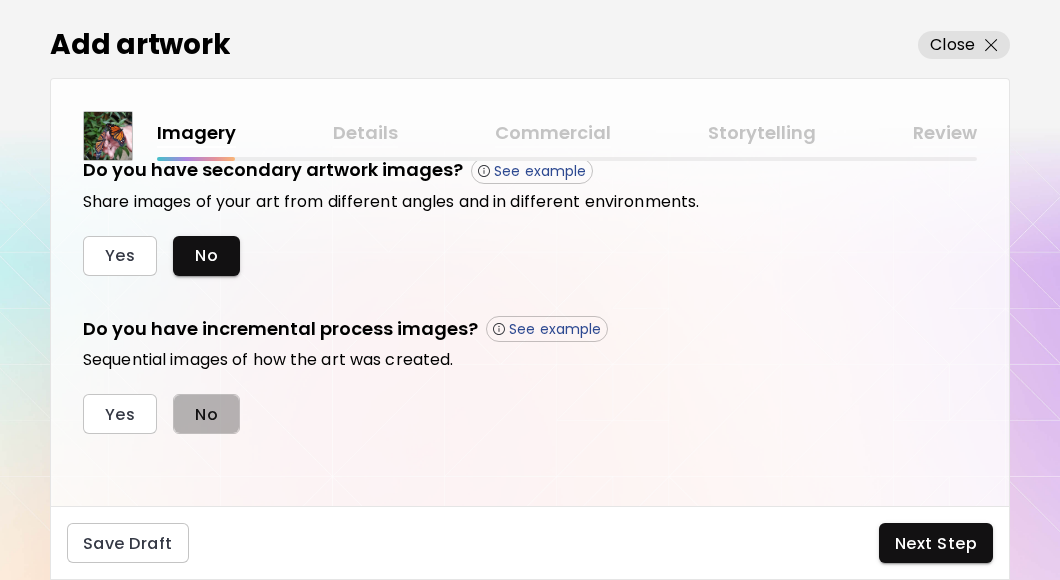 click on "No" at bounding box center (206, 414) 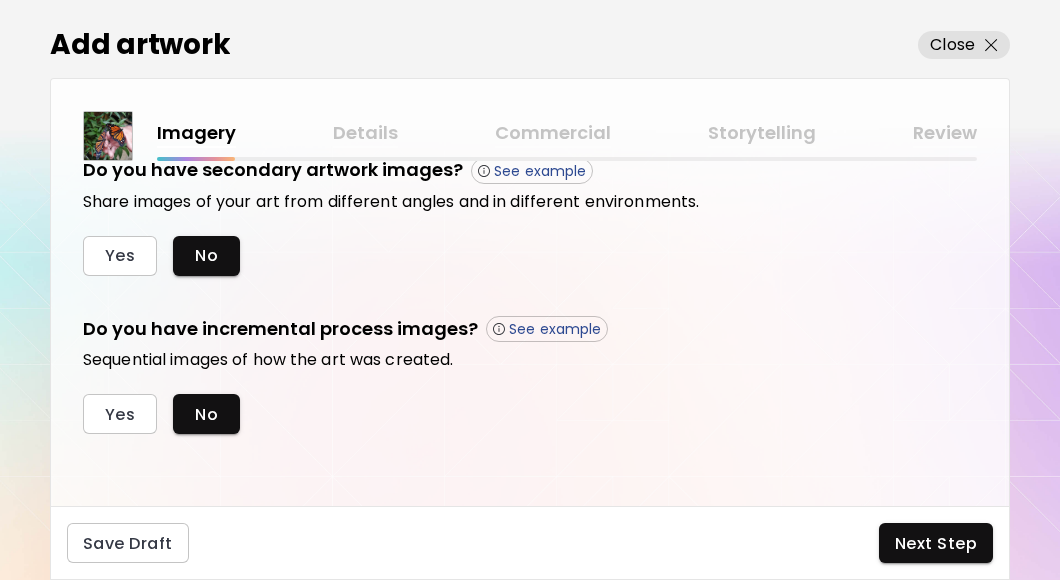 click on "Close" at bounding box center [964, 45] 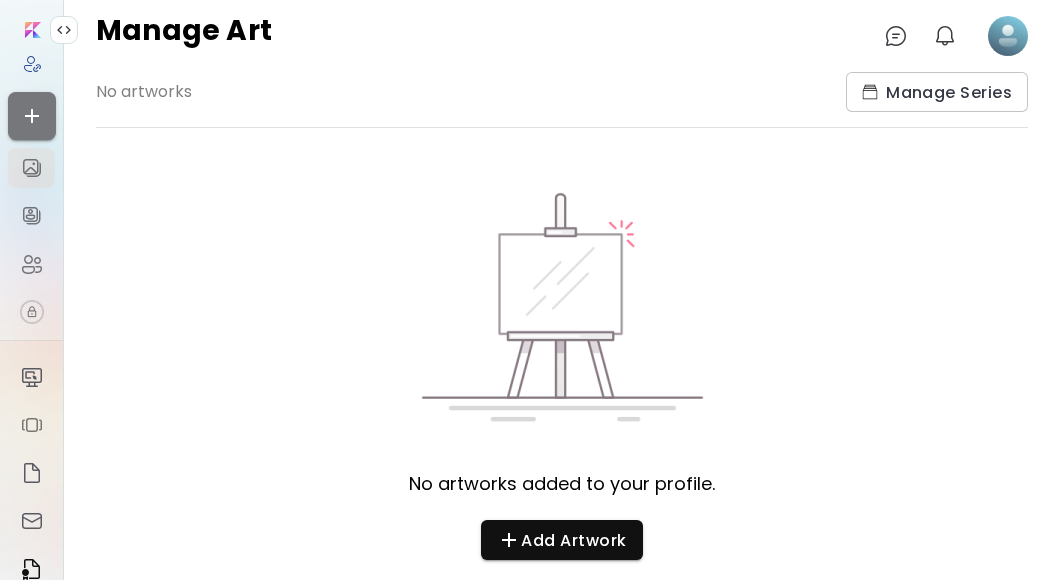 click 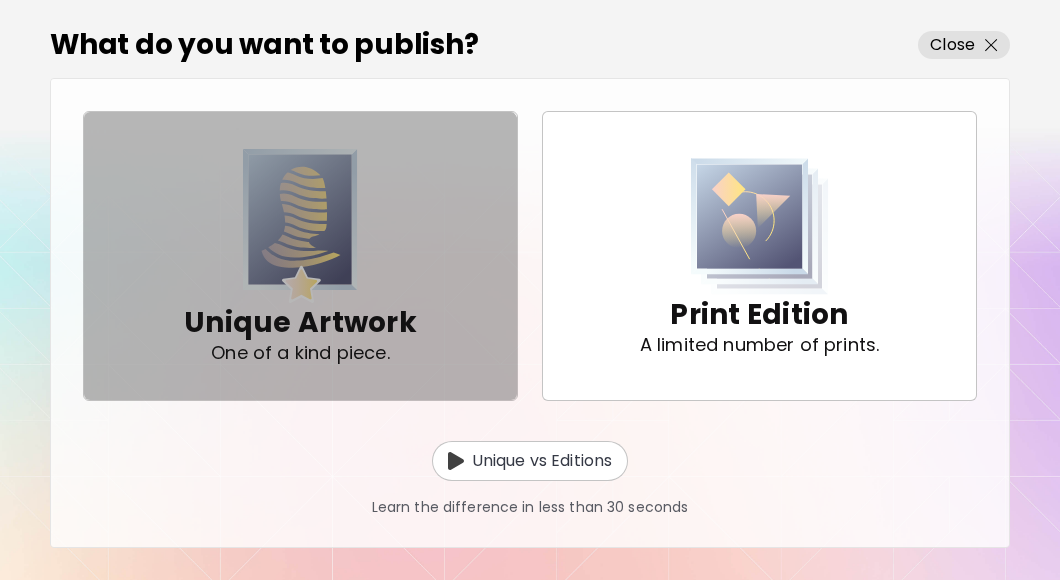 click at bounding box center (300, 226) 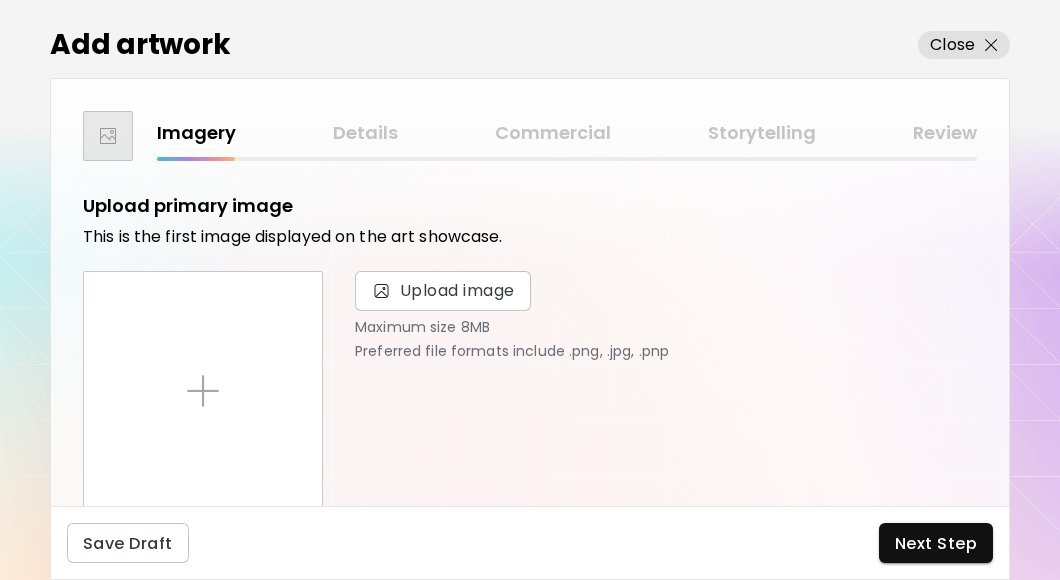 click on "Upload image" at bounding box center [666, 291] 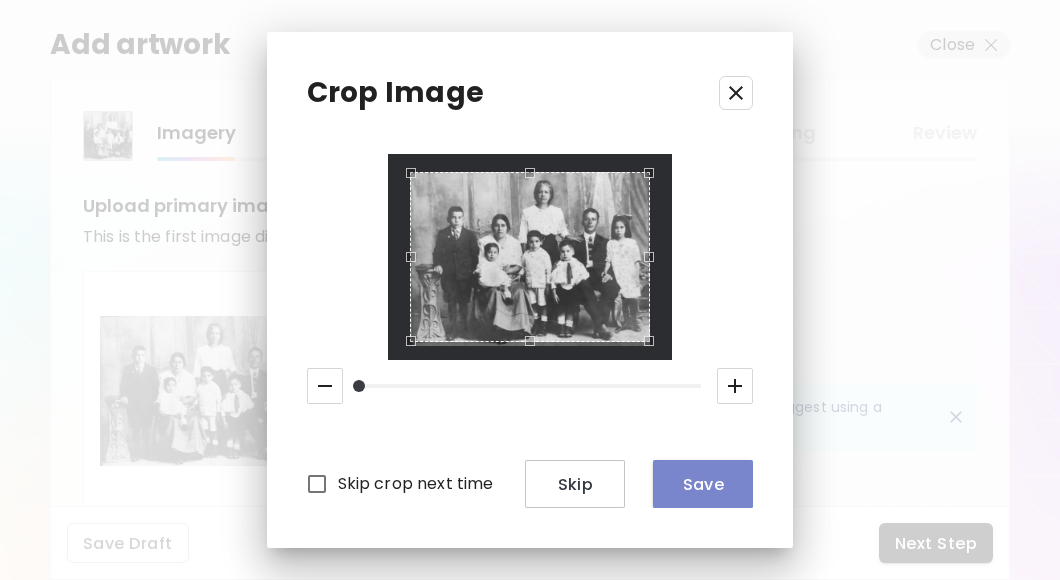 click on "Save" at bounding box center (703, 484) 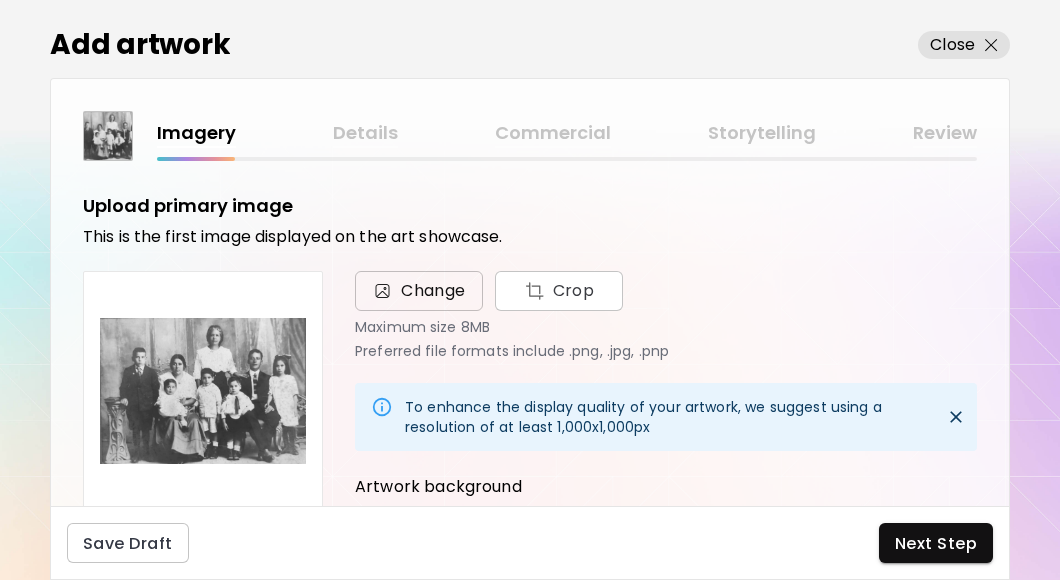 scroll, scrollTop: 333, scrollLeft: 0, axis: vertical 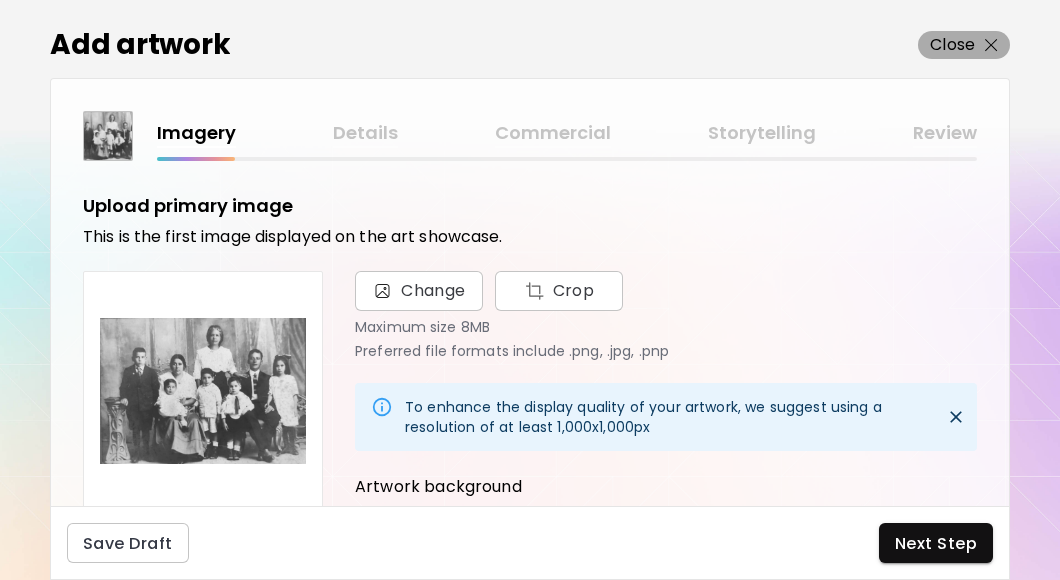 click at bounding box center (991, 45) 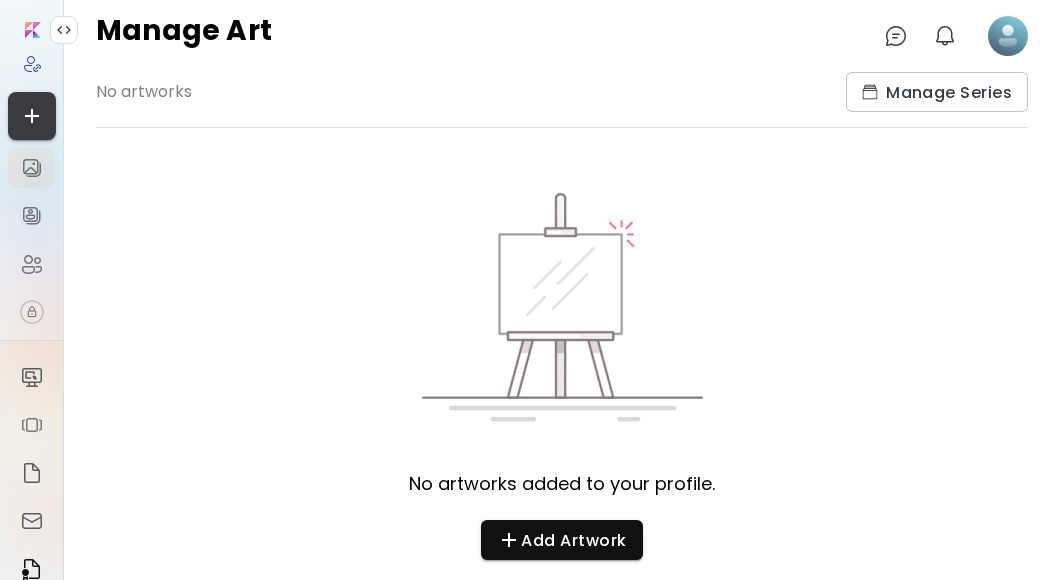 click at bounding box center [32, 116] 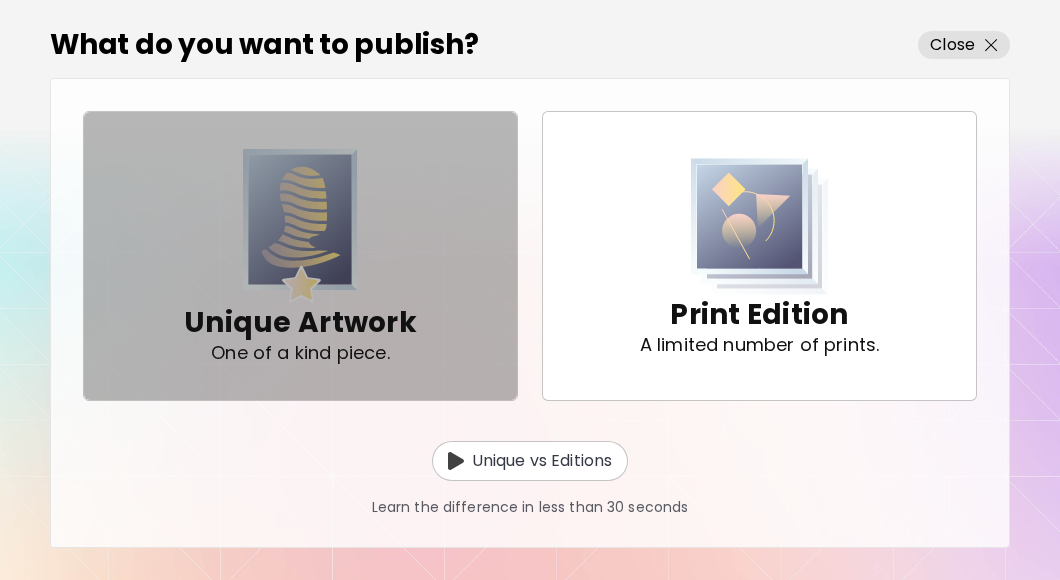 click at bounding box center (300, 226) 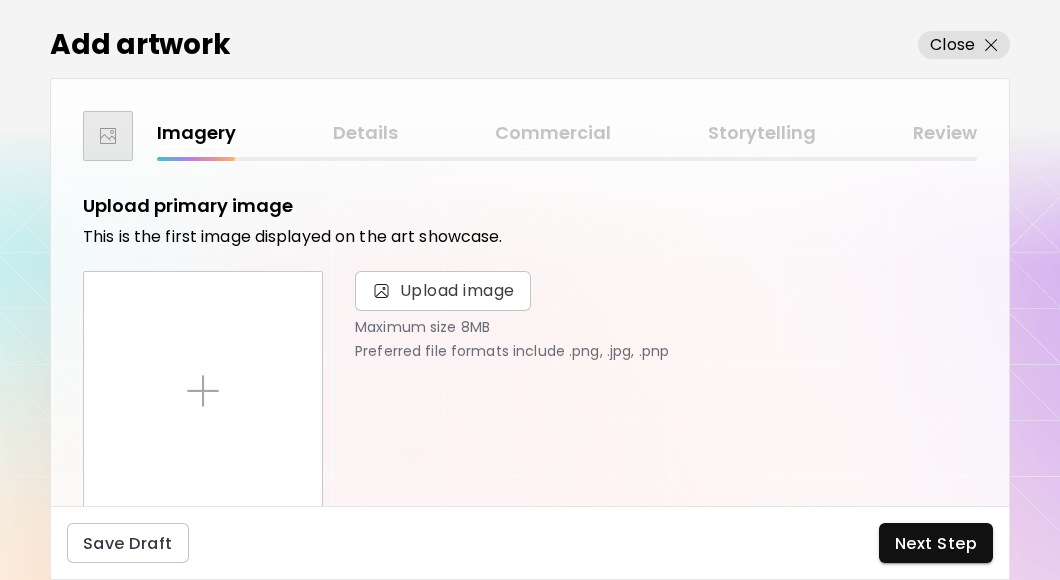 click on "Upload image" at bounding box center (666, 291) 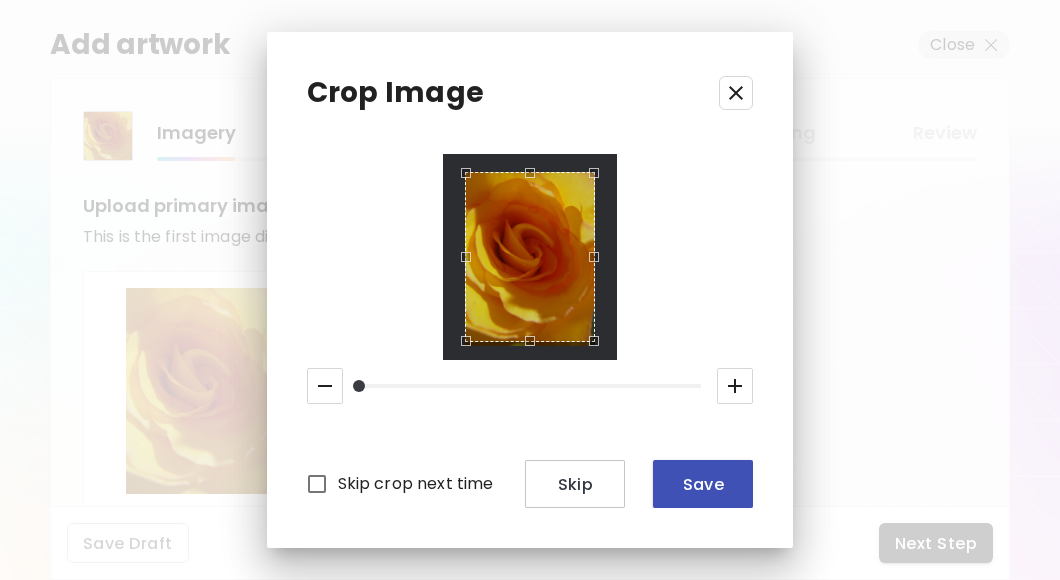 click on "Save" at bounding box center [703, 484] 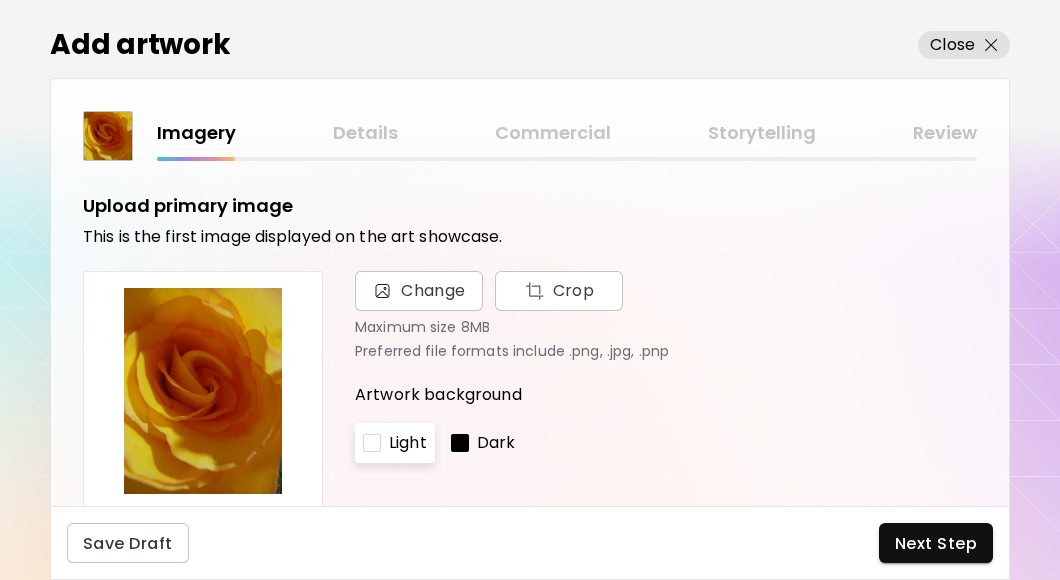 scroll, scrollTop: 333, scrollLeft: 0, axis: vertical 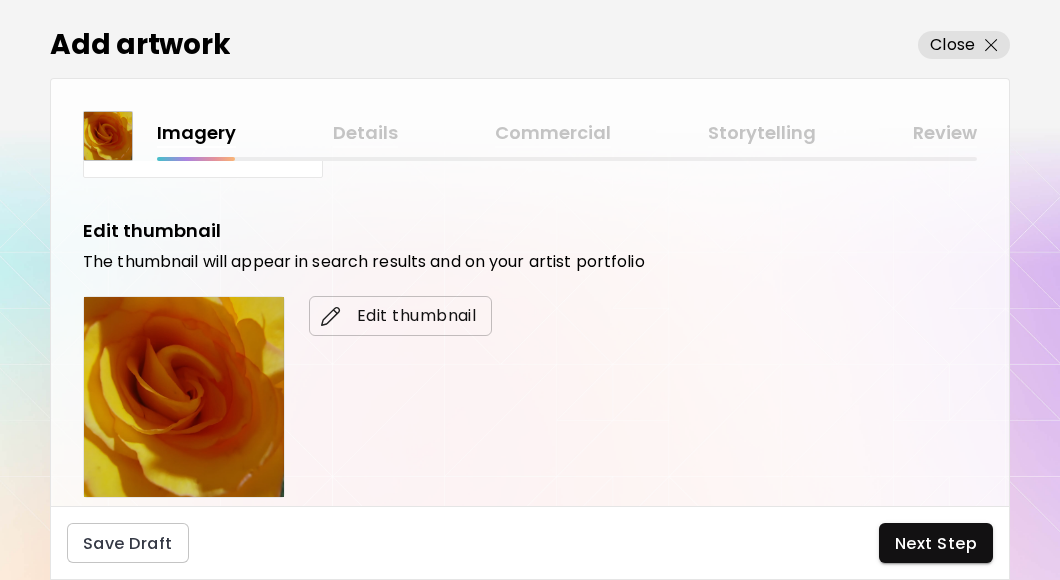 click on "Edit thumbnail" at bounding box center [400, 316] 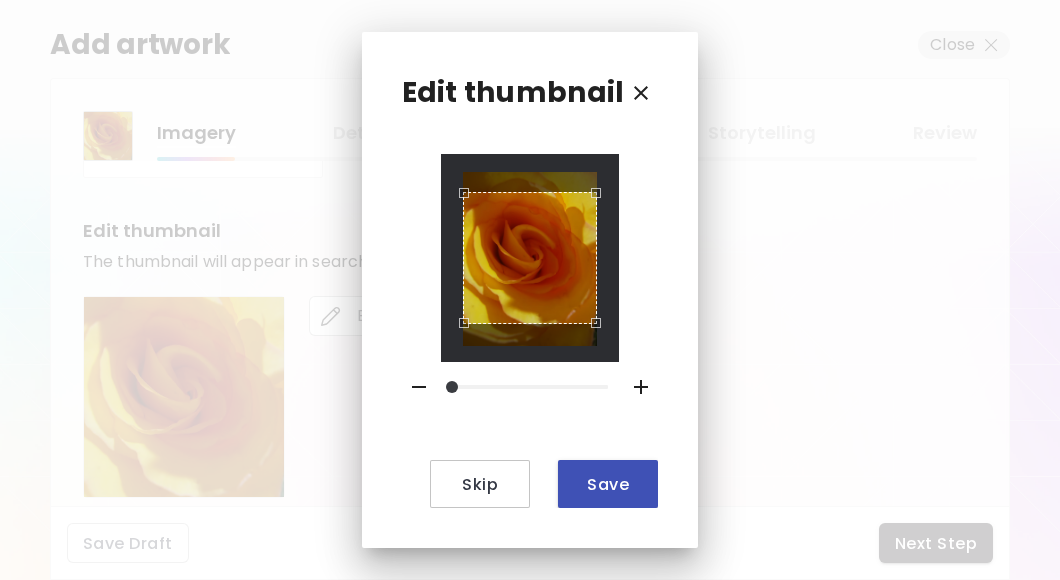 click on "Save" at bounding box center [608, 484] 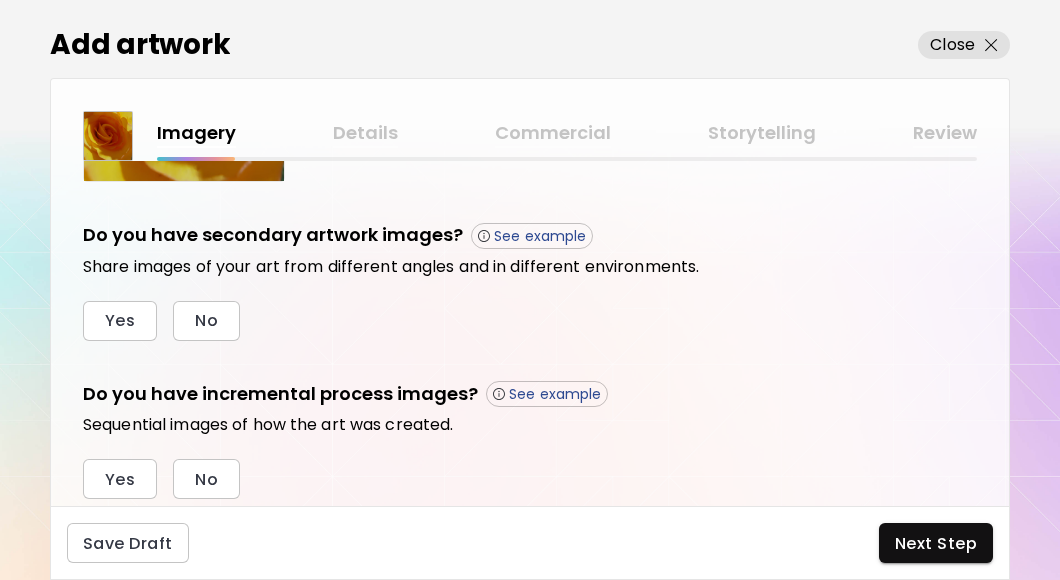 scroll, scrollTop: 667, scrollLeft: 0, axis: vertical 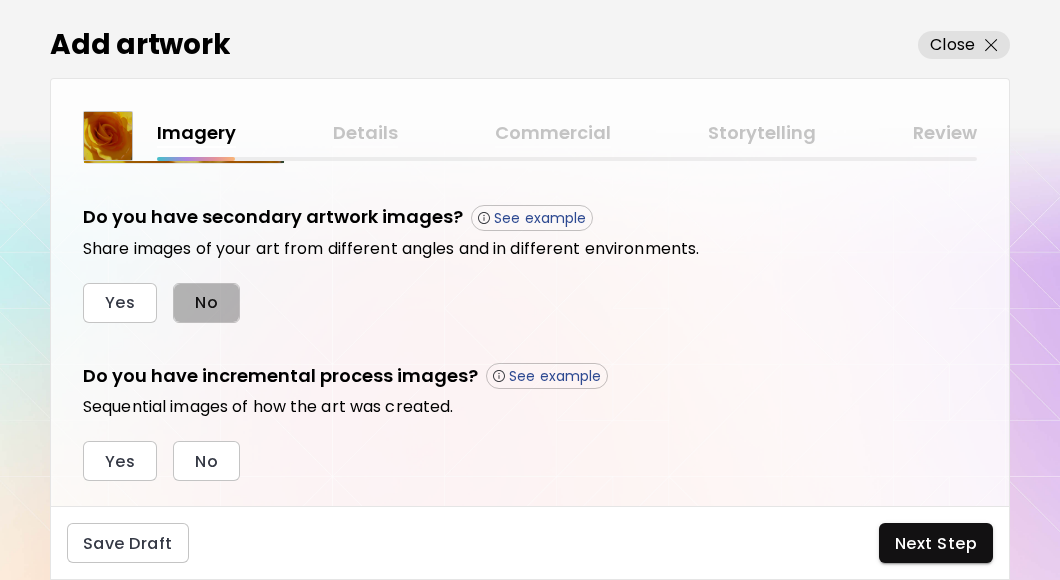 click on "No" at bounding box center [206, 302] 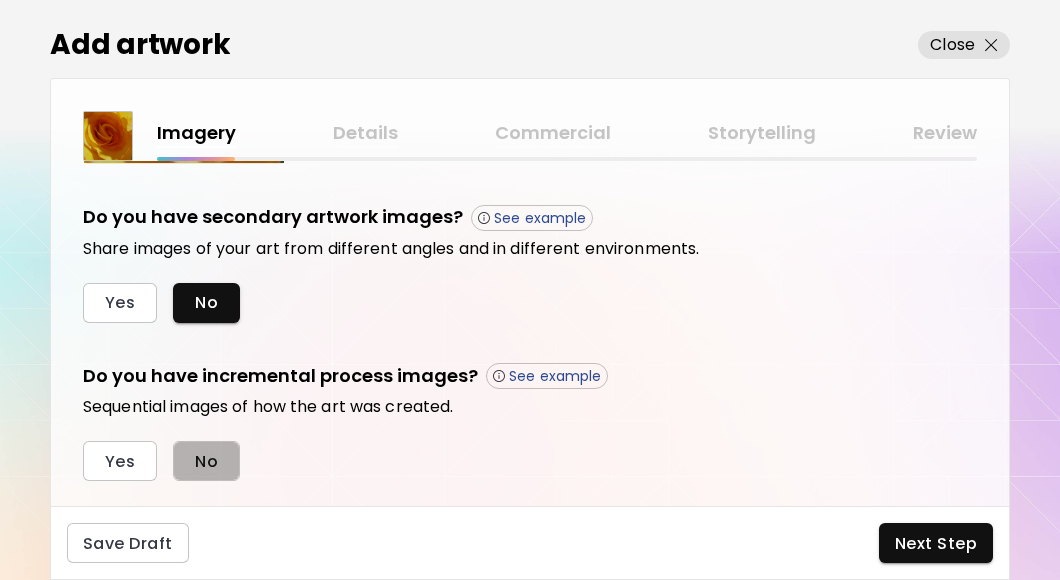 click on "No" at bounding box center [206, 461] 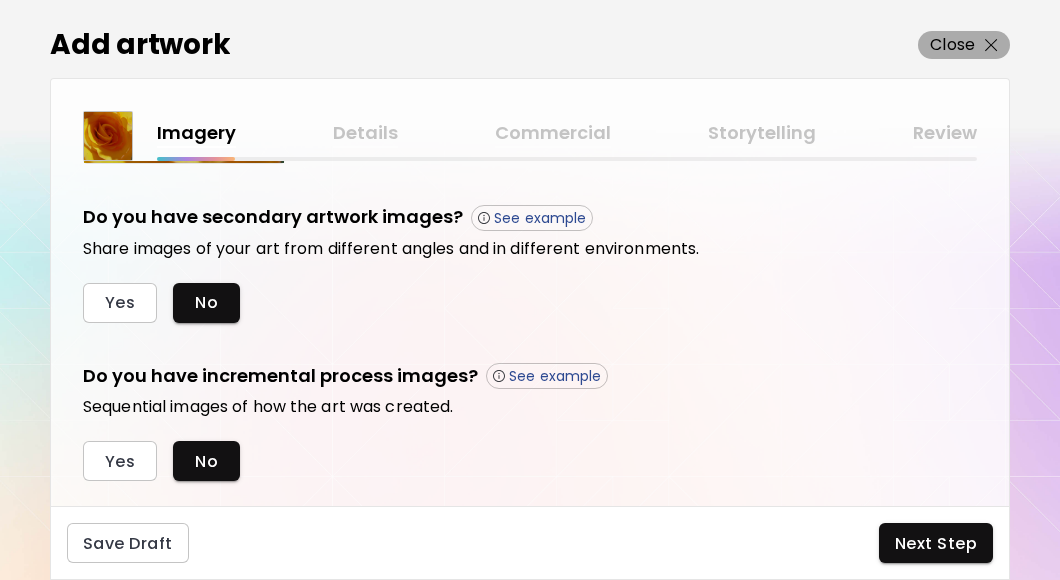 click on "Close" at bounding box center (952, 45) 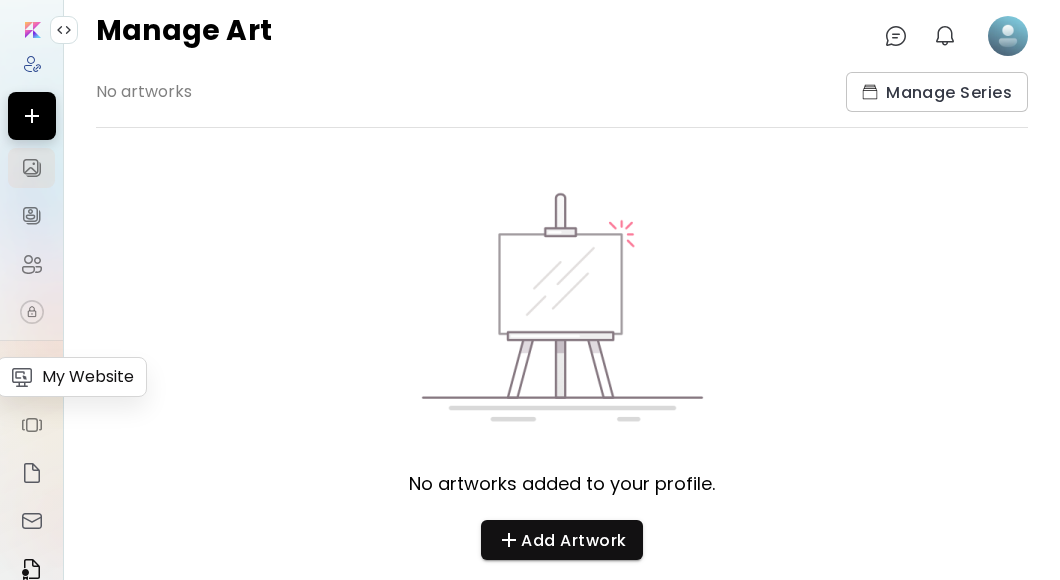 click at bounding box center (32, 377) 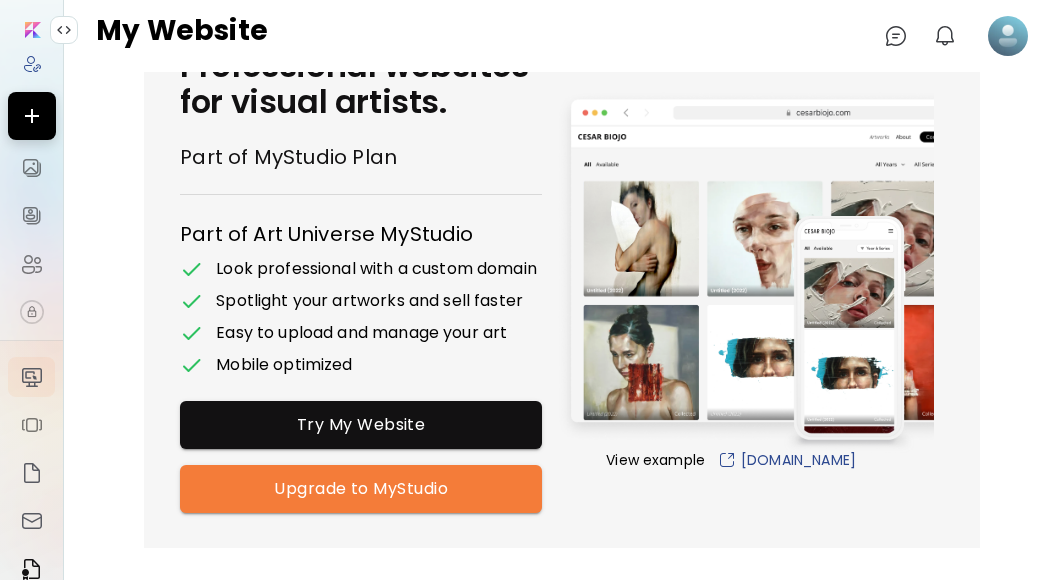 scroll, scrollTop: 0, scrollLeft: 0, axis: both 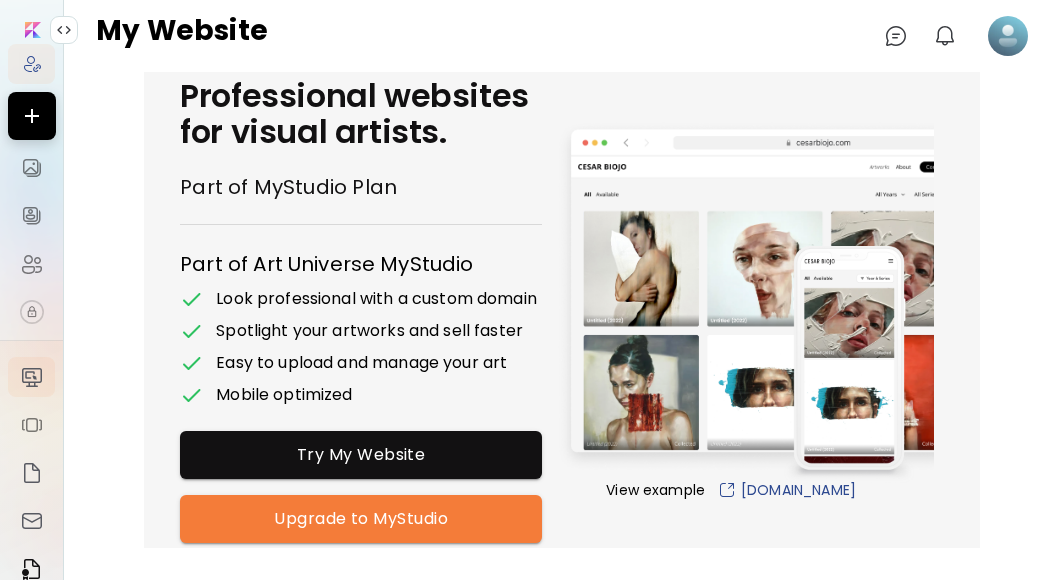 click at bounding box center [31, 64] 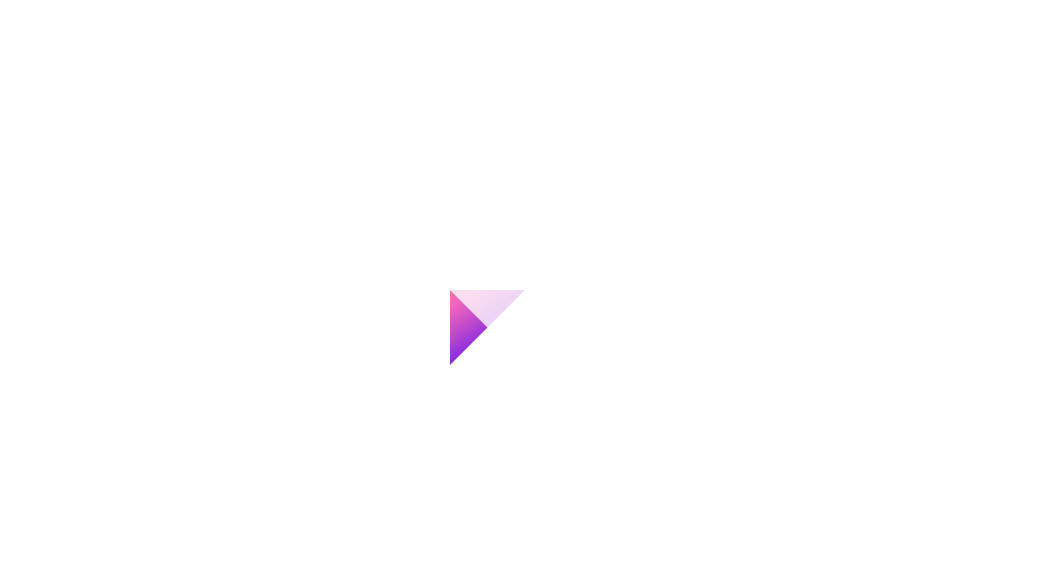 click at bounding box center (525, 290) 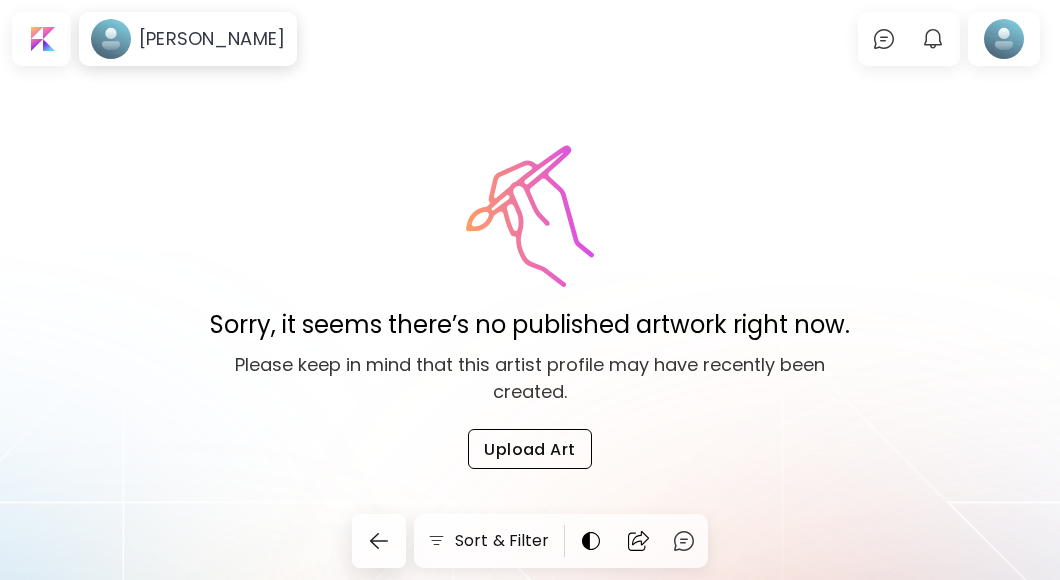 click on "Upload Art" at bounding box center (530, 449) 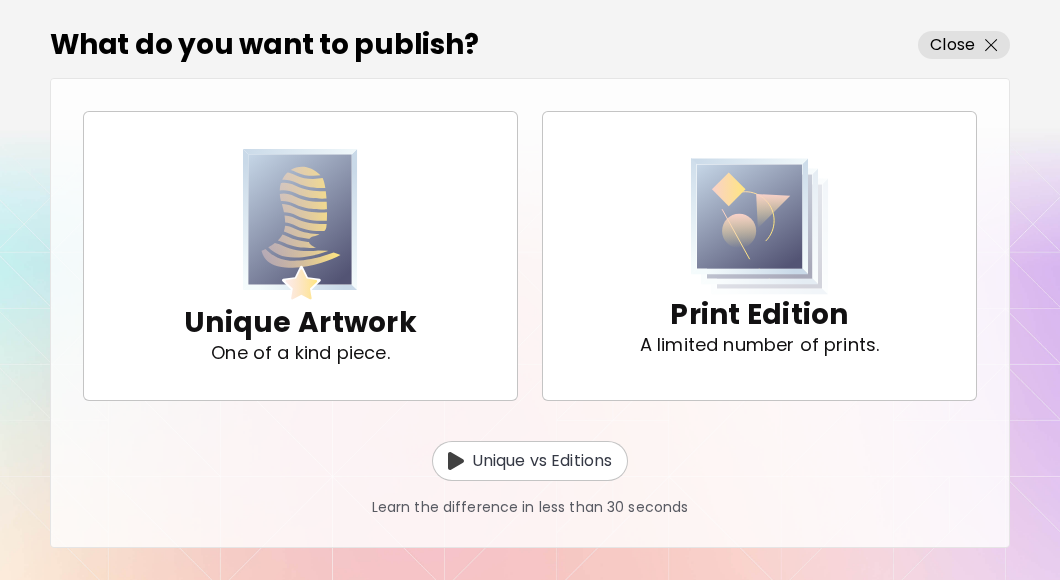 scroll, scrollTop: 3, scrollLeft: 0, axis: vertical 